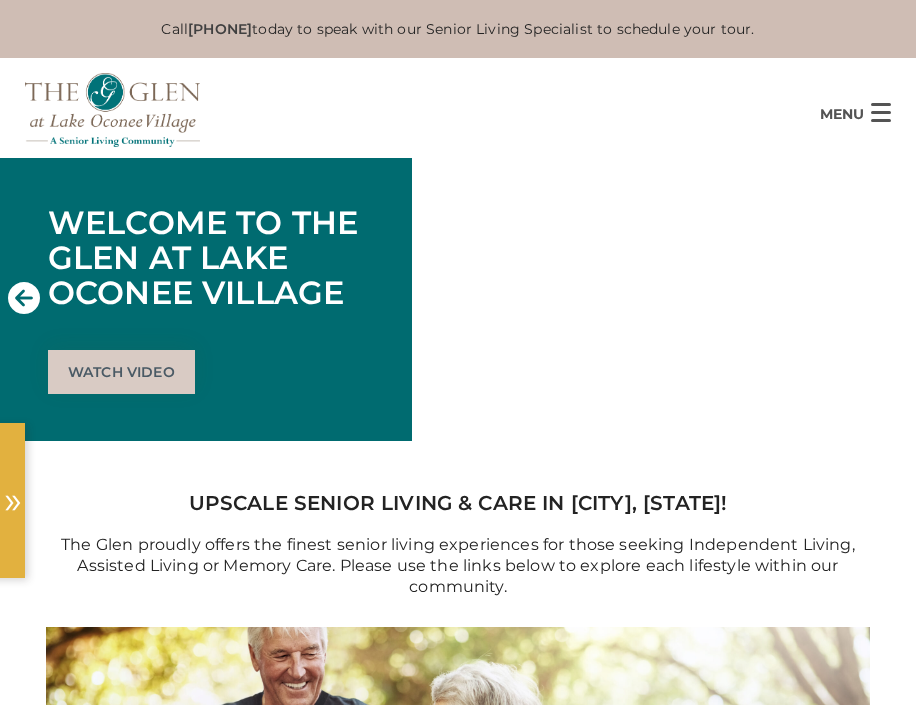 scroll, scrollTop: 0, scrollLeft: 0, axis: both 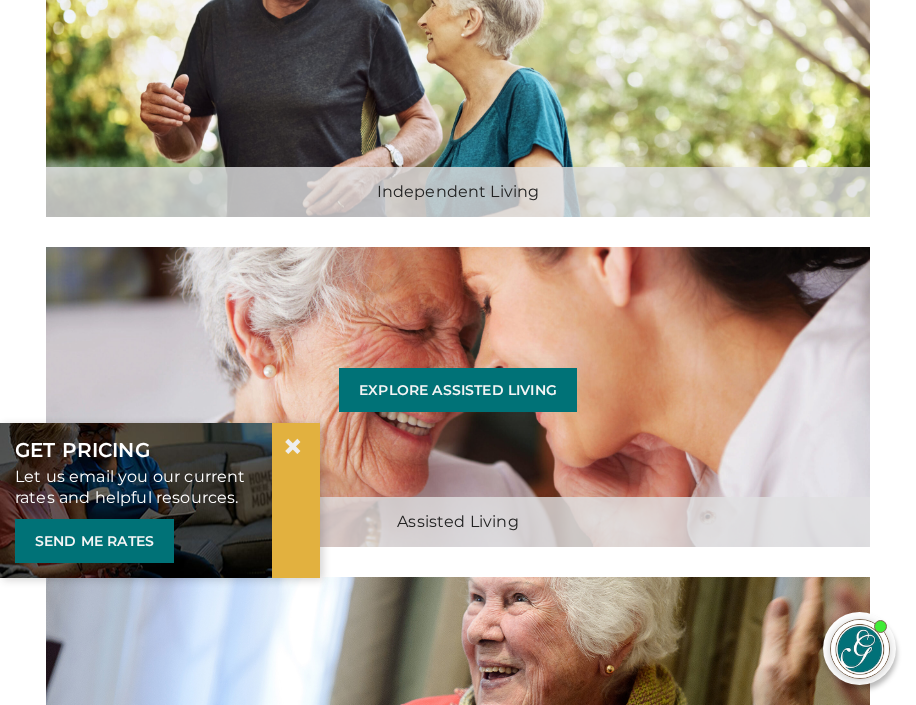 click on "Assisted Living
Explore Assisted Living" at bounding box center [458, 397] 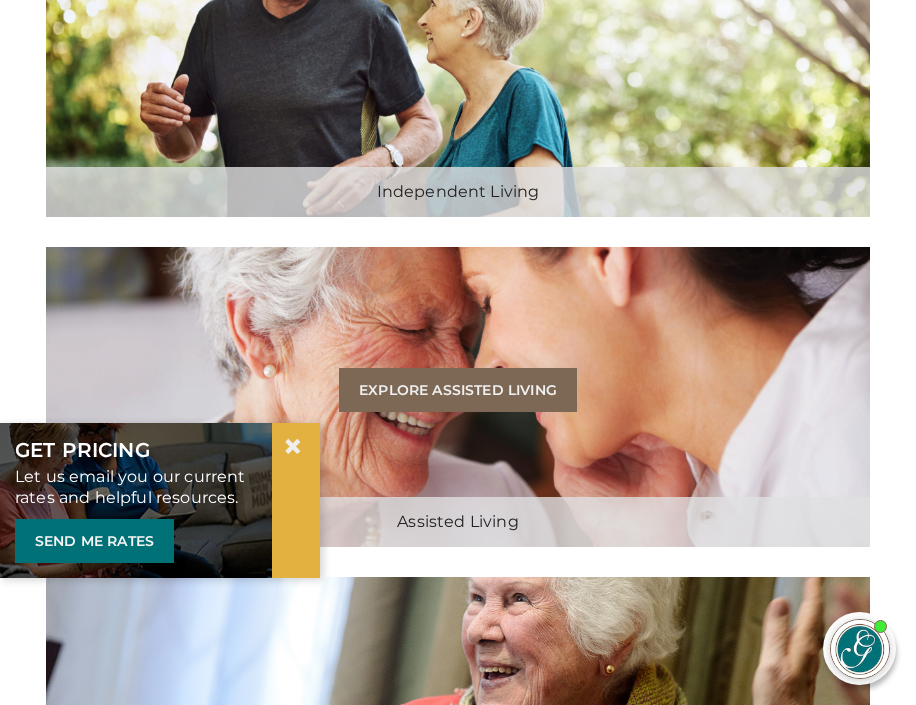 click on "Explore Assisted Living" at bounding box center [458, 390] 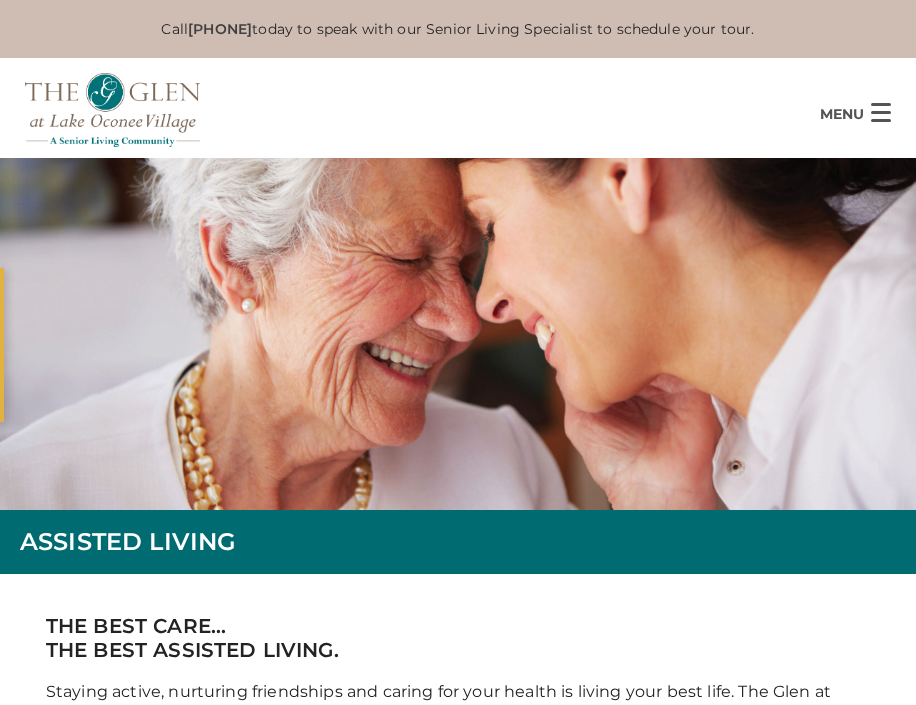 scroll, scrollTop: 0, scrollLeft: 0, axis: both 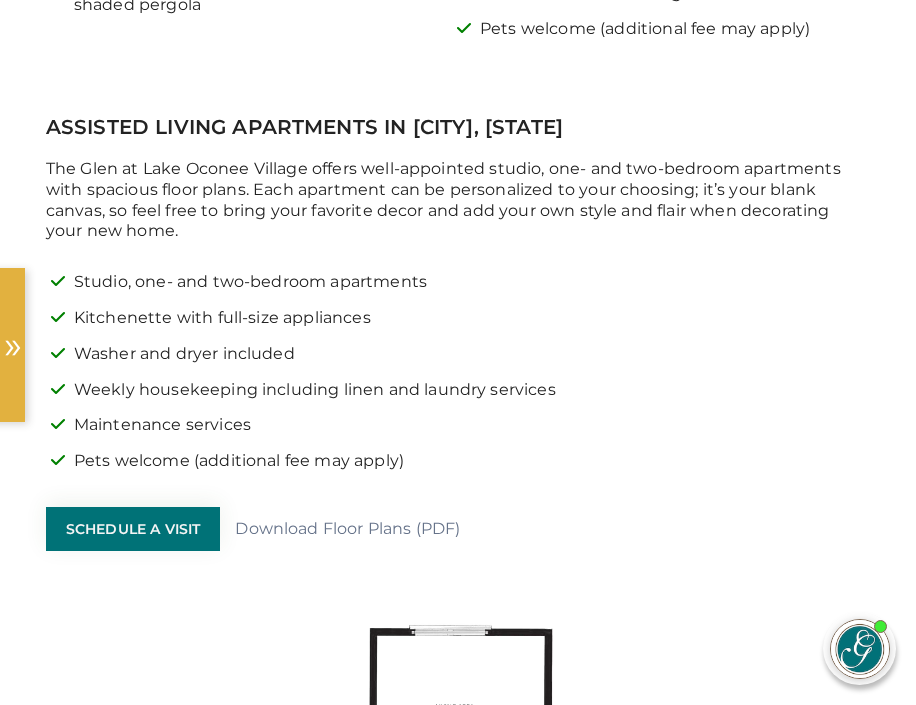 click on "Download Floor Plans (PDF)" at bounding box center (347, 529) 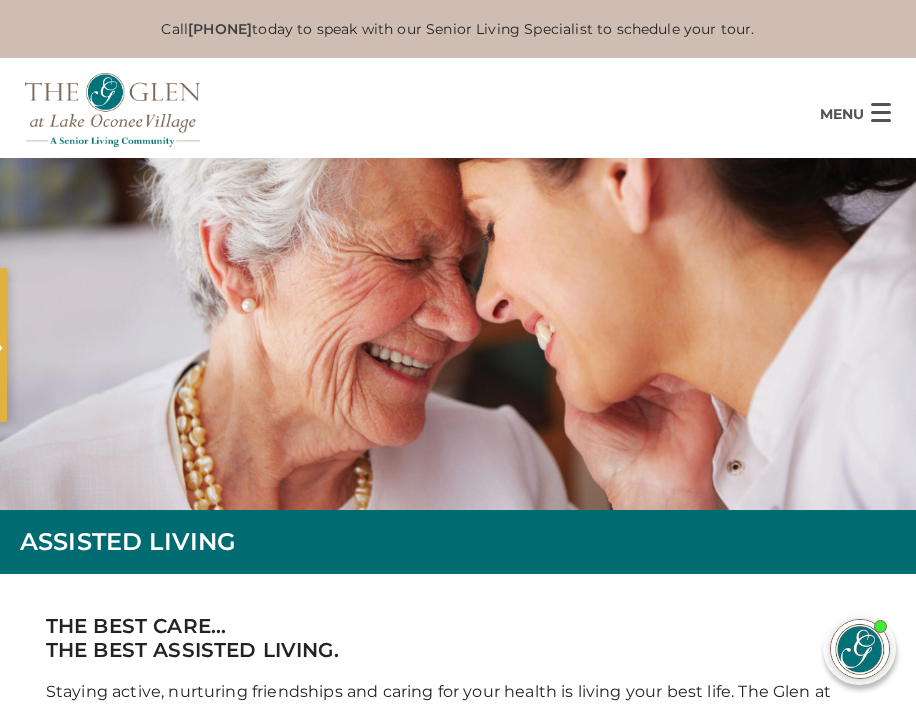 scroll, scrollTop: 1927, scrollLeft: 0, axis: vertical 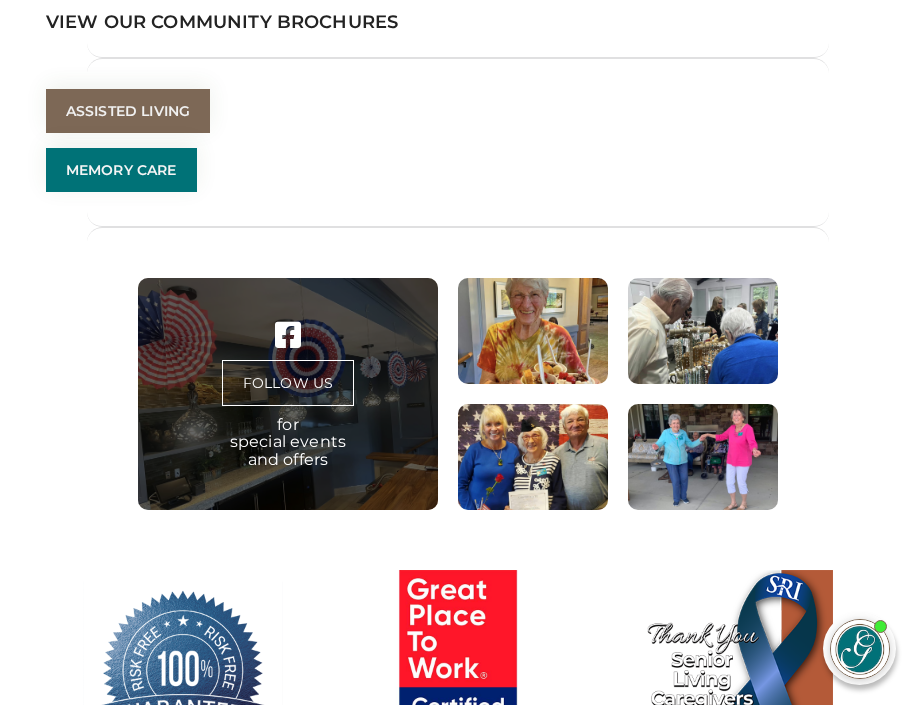 click on "Assisted Living" at bounding box center (128, 111) 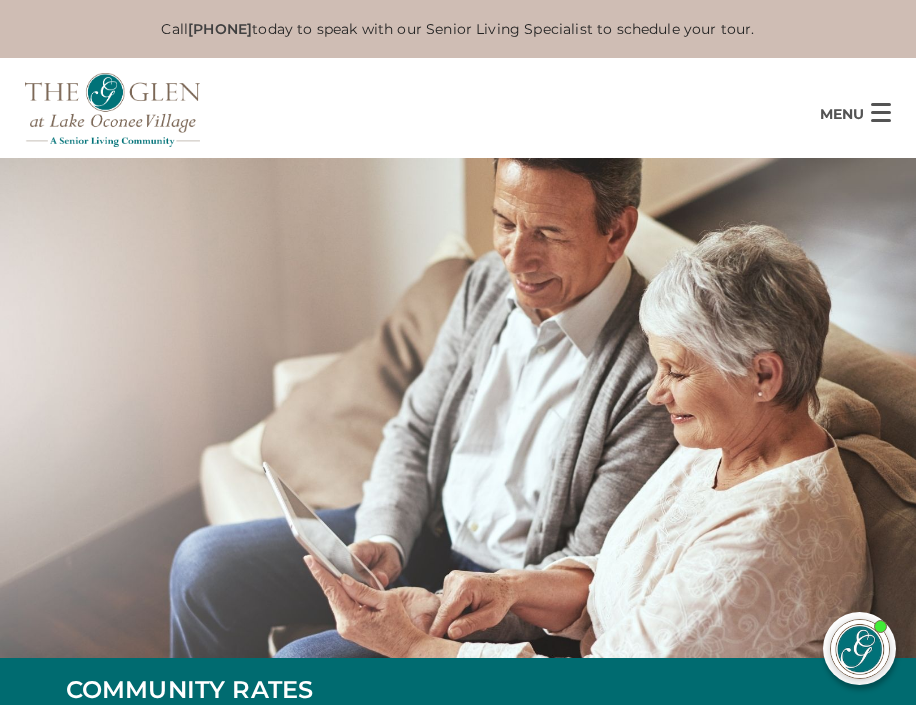scroll, scrollTop: 2856, scrollLeft: 0, axis: vertical 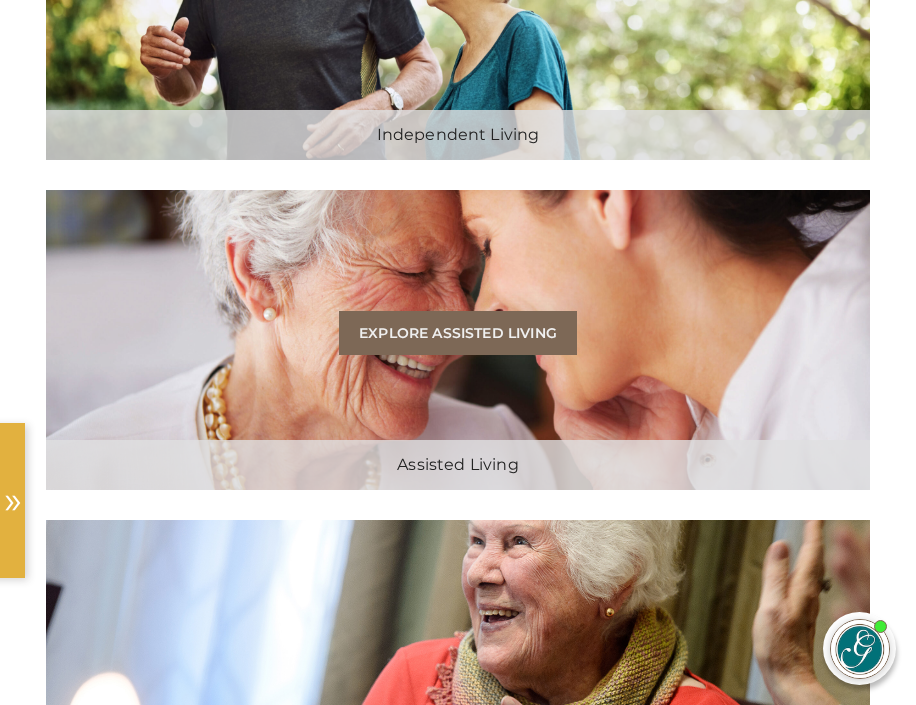click on "Explore Assisted Living" at bounding box center [458, 333] 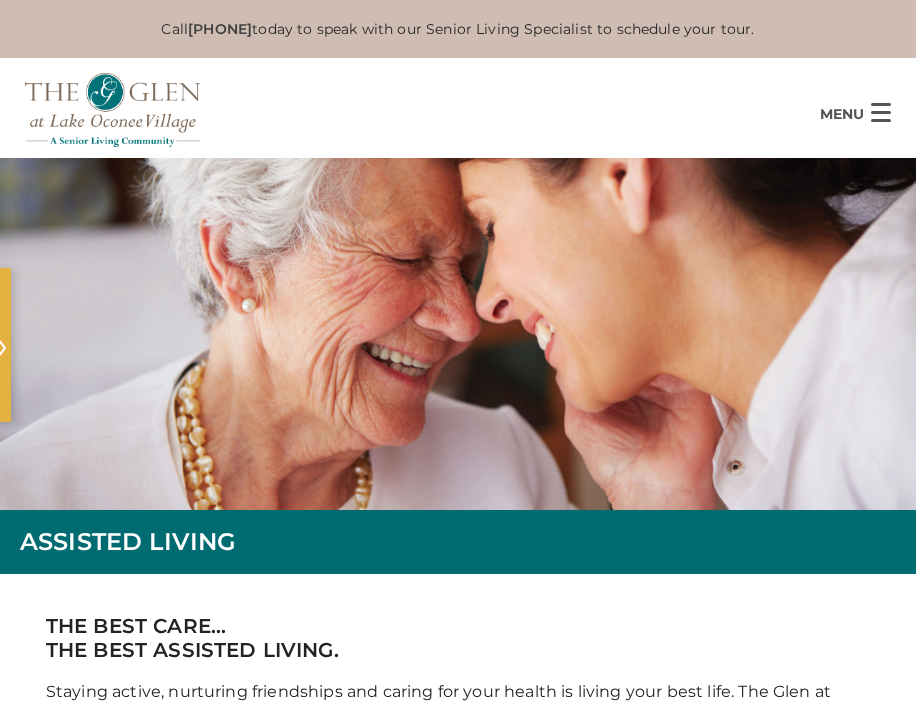 scroll, scrollTop: 0, scrollLeft: 0, axis: both 